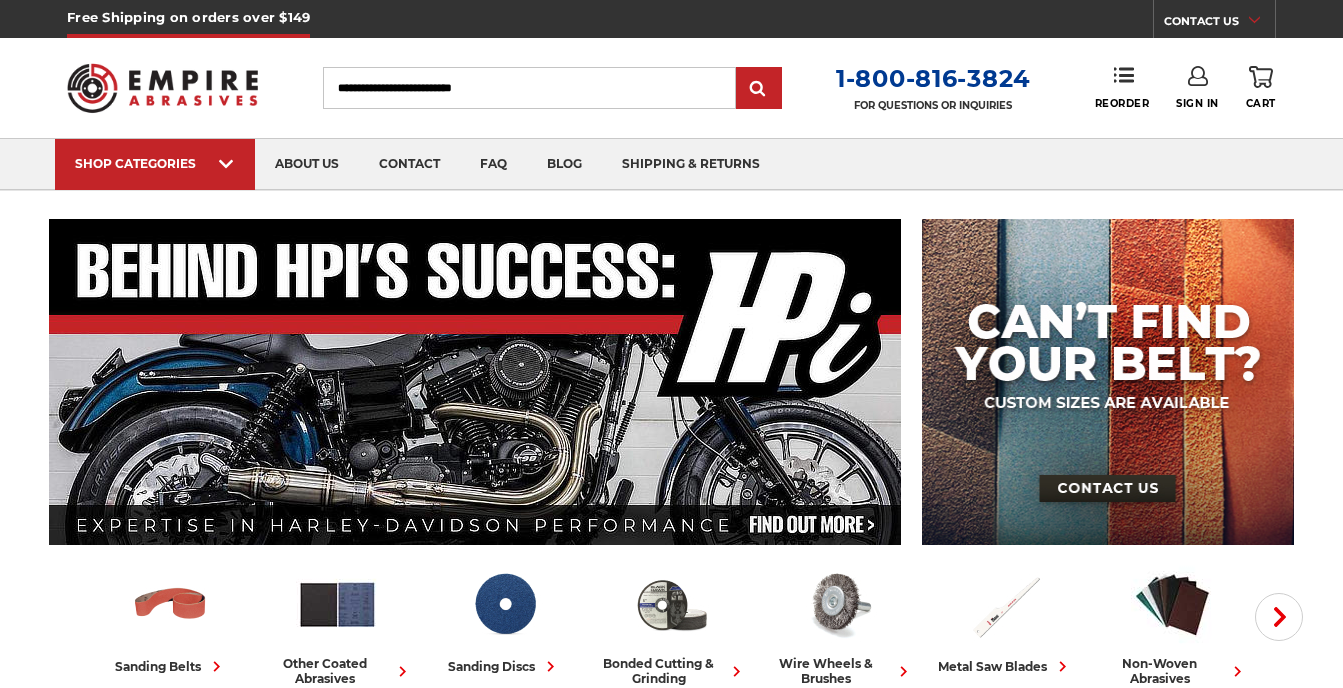 click on "Search" at bounding box center [529, 88] 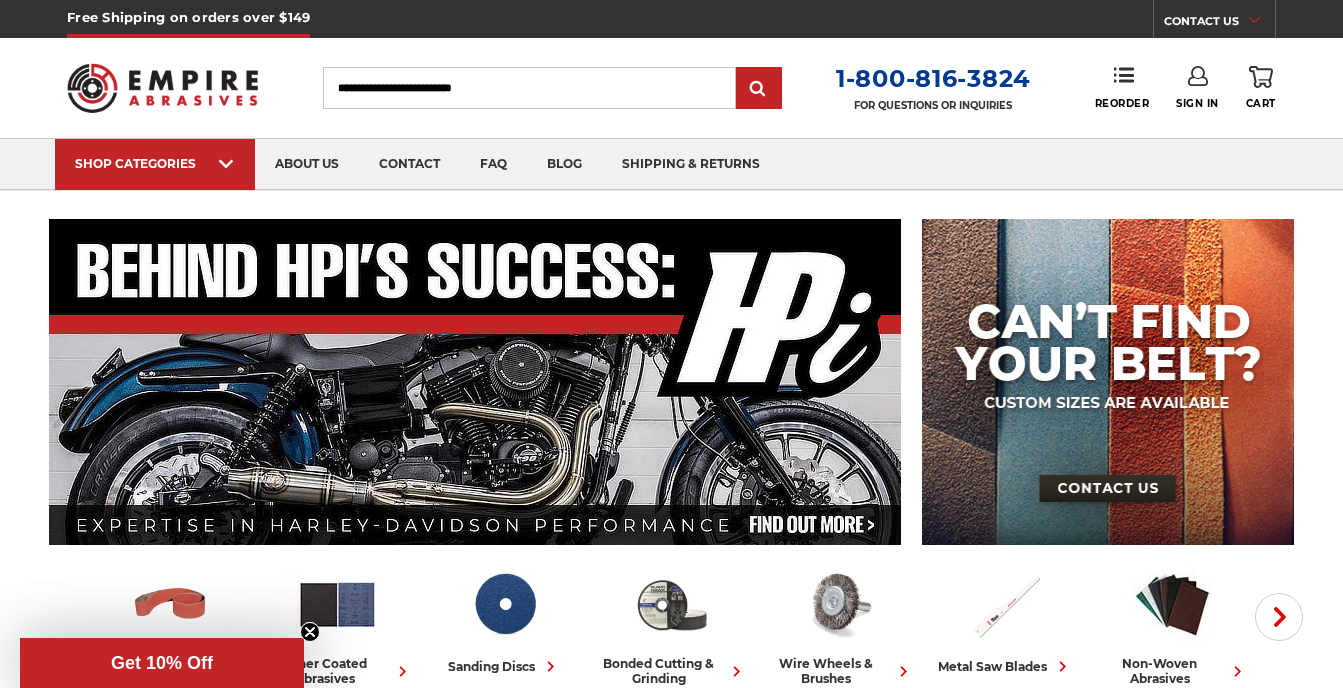 scroll, scrollTop: 0, scrollLeft: 0, axis: both 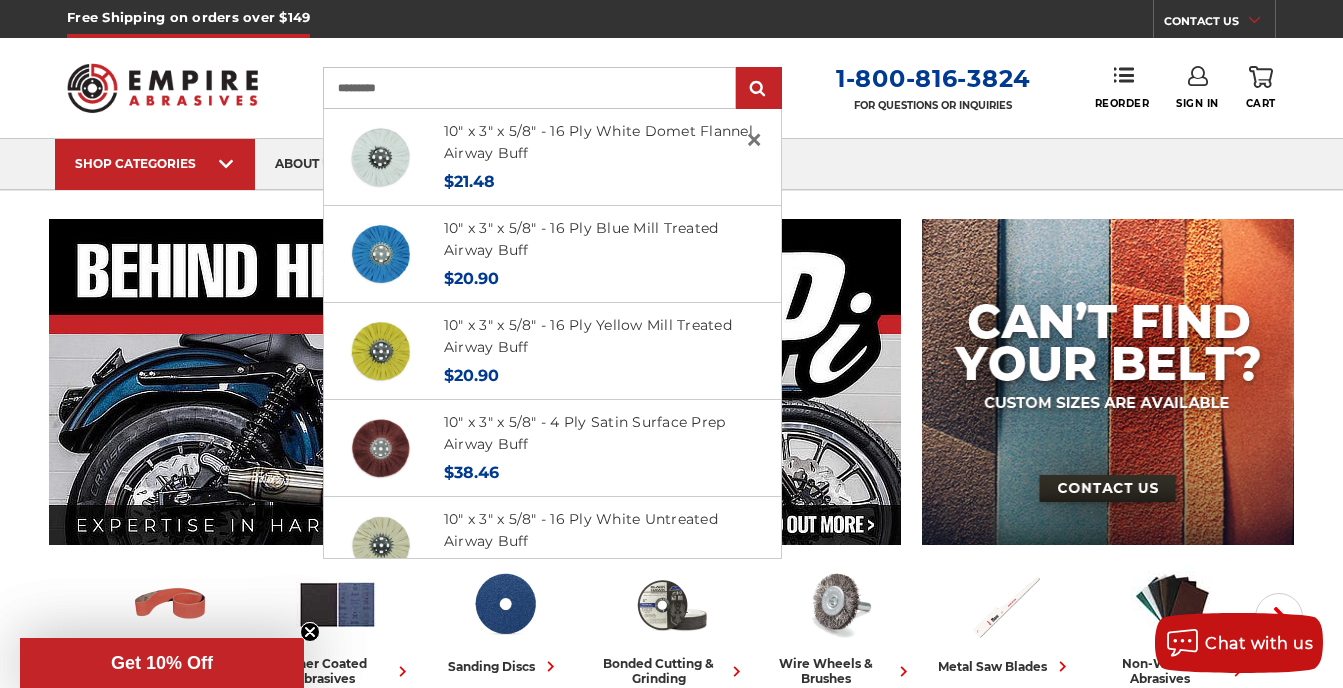type on "*********" 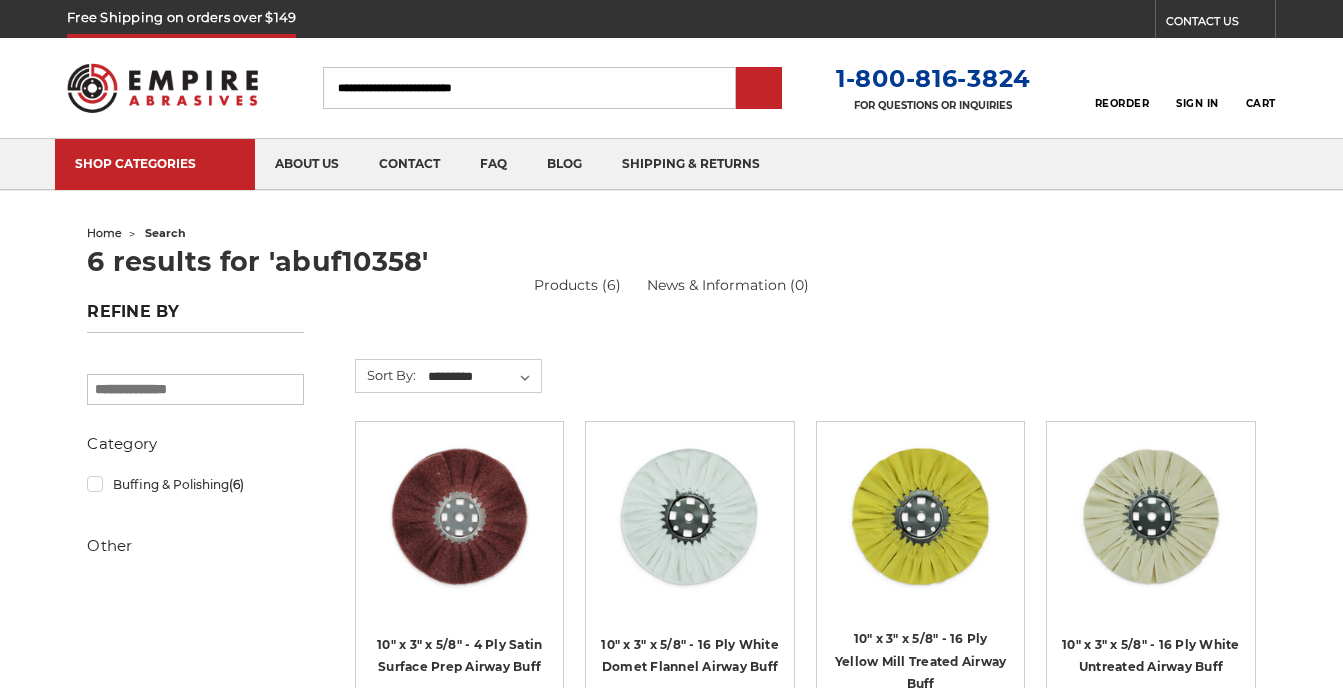 scroll, scrollTop: 0, scrollLeft: 0, axis: both 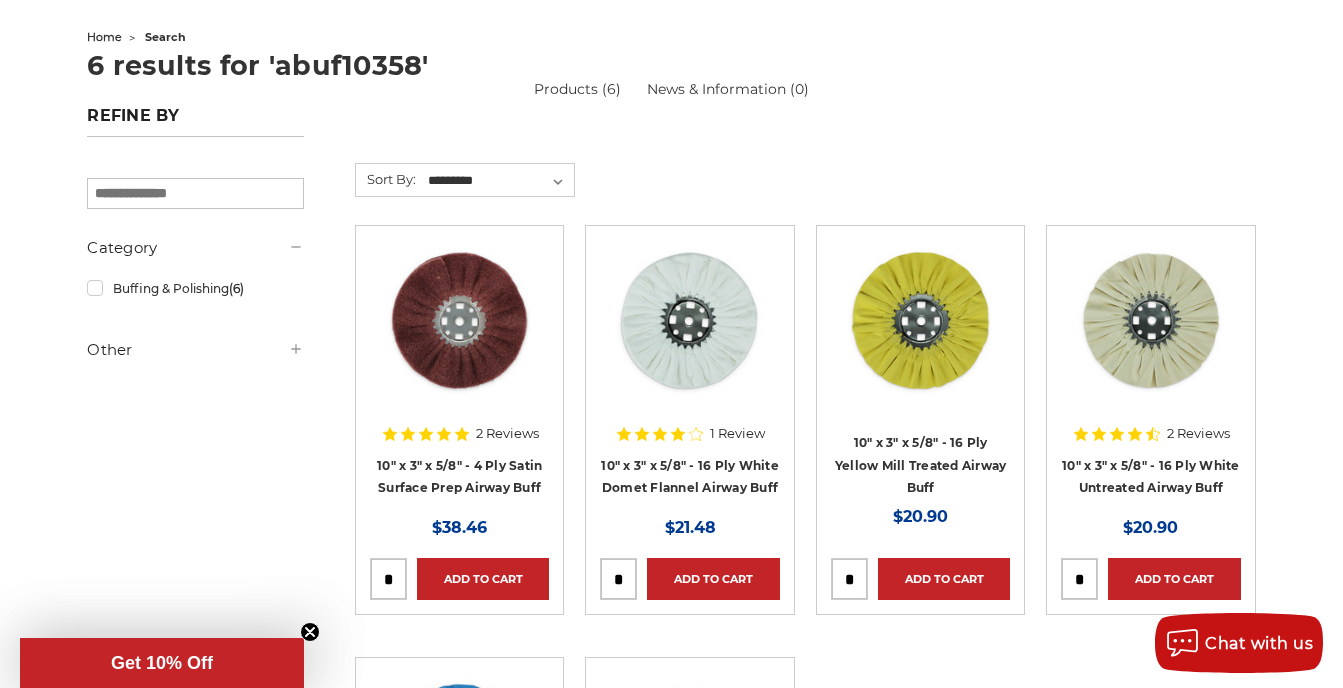 click on "2 Reviews" at bounding box center (1198, 433) 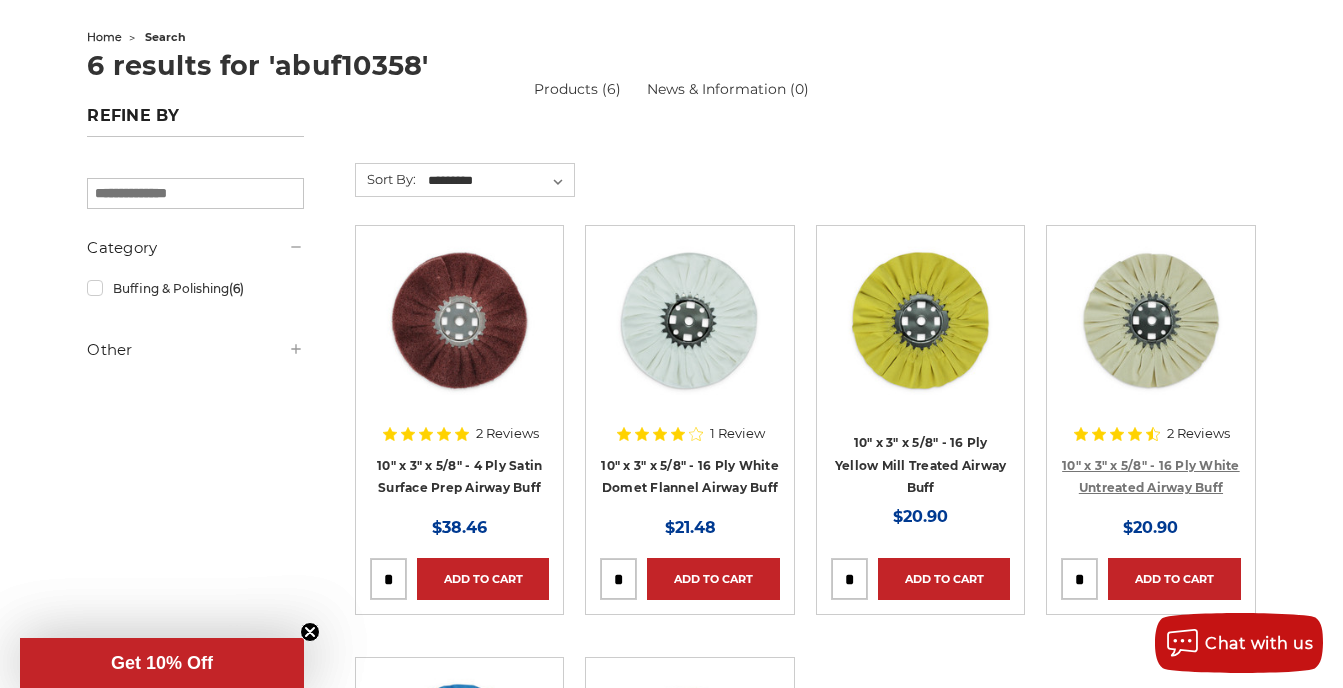 click on "10" x 3" x 5/8" - 16 Ply White Untreated Airway Buff" at bounding box center [1151, 477] 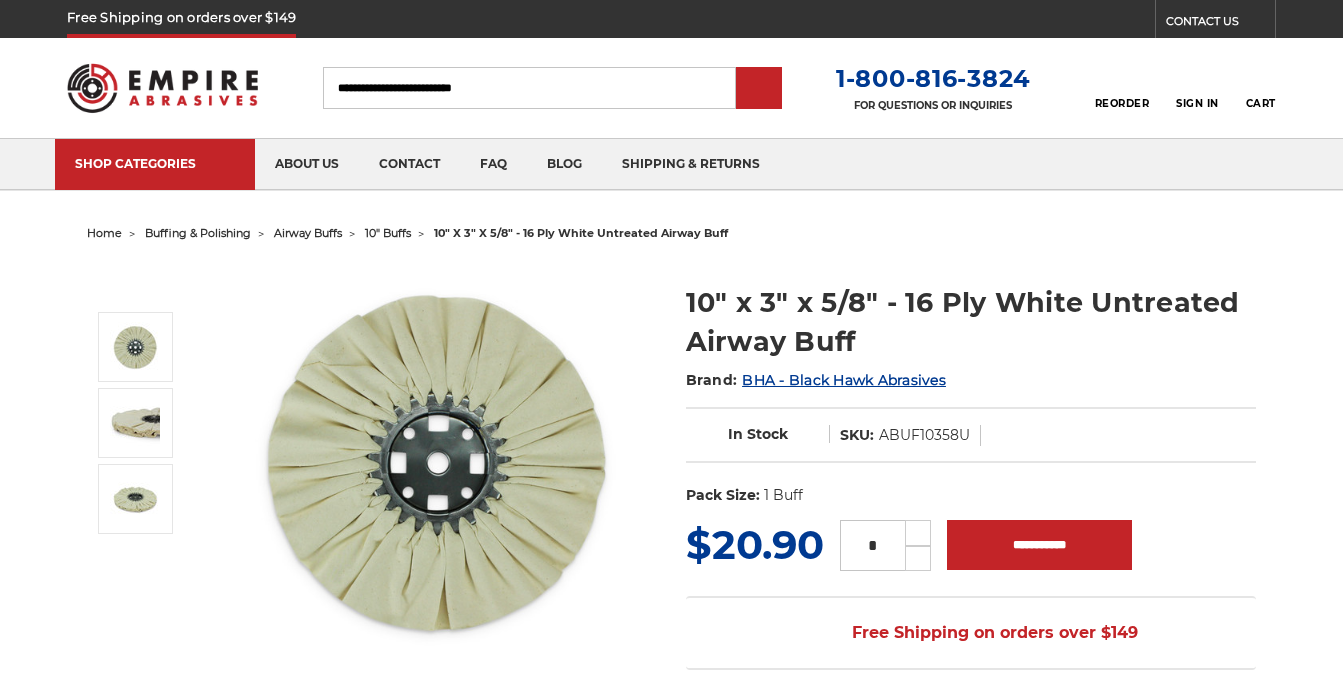 scroll, scrollTop: 0, scrollLeft: 0, axis: both 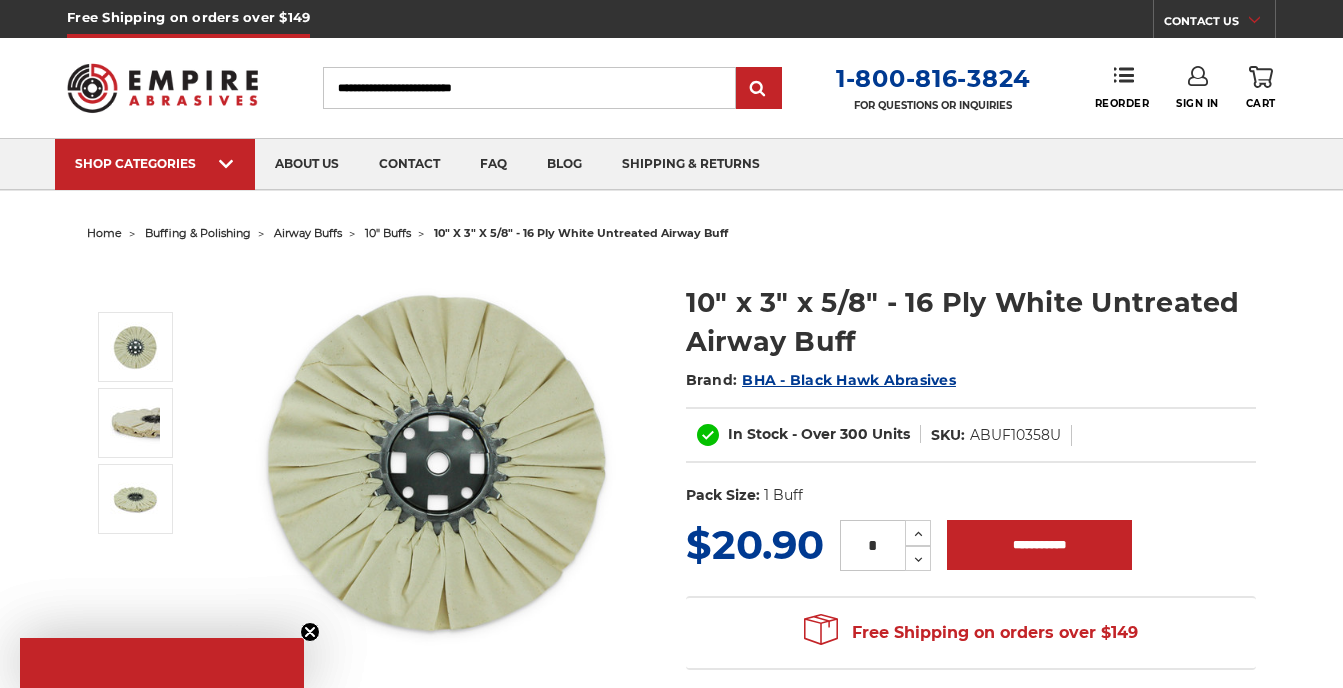 click on "MSRP:
Was:
Now:
$20.90
(You save
)
*
Increase Quantity:
Decrease Quantity:" at bounding box center [971, 545] 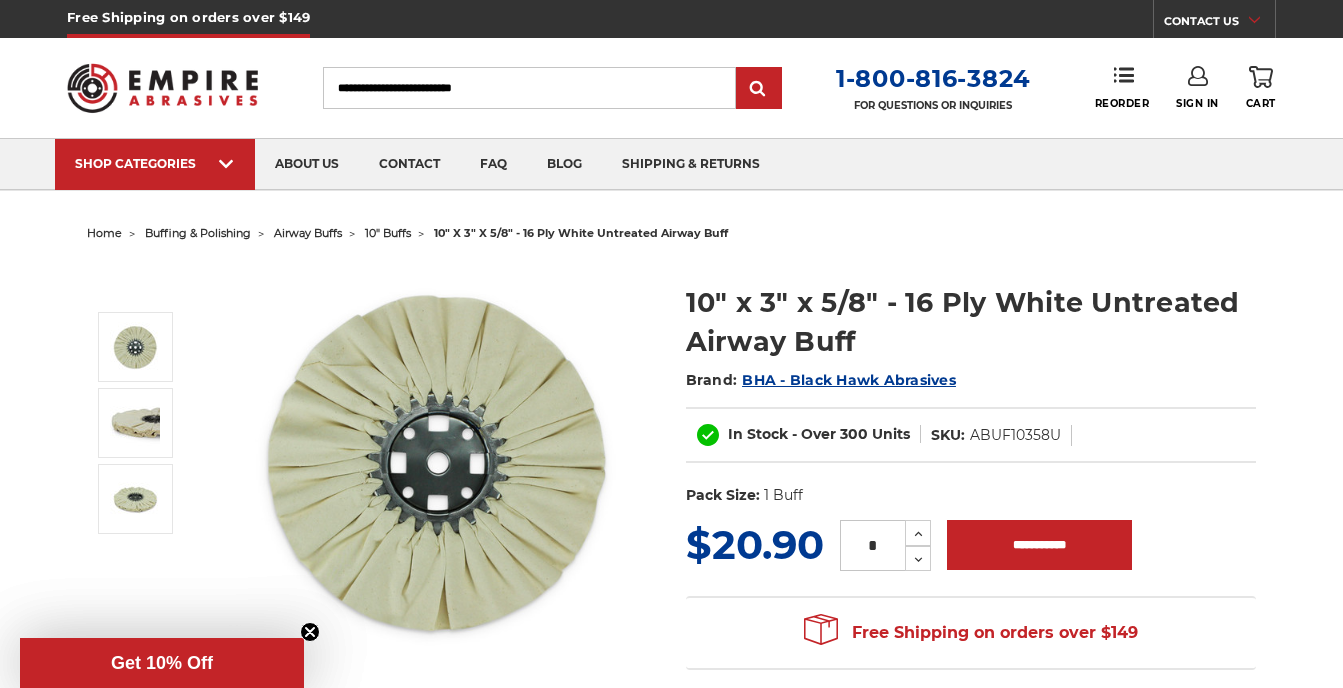 scroll, scrollTop: 0, scrollLeft: 0, axis: both 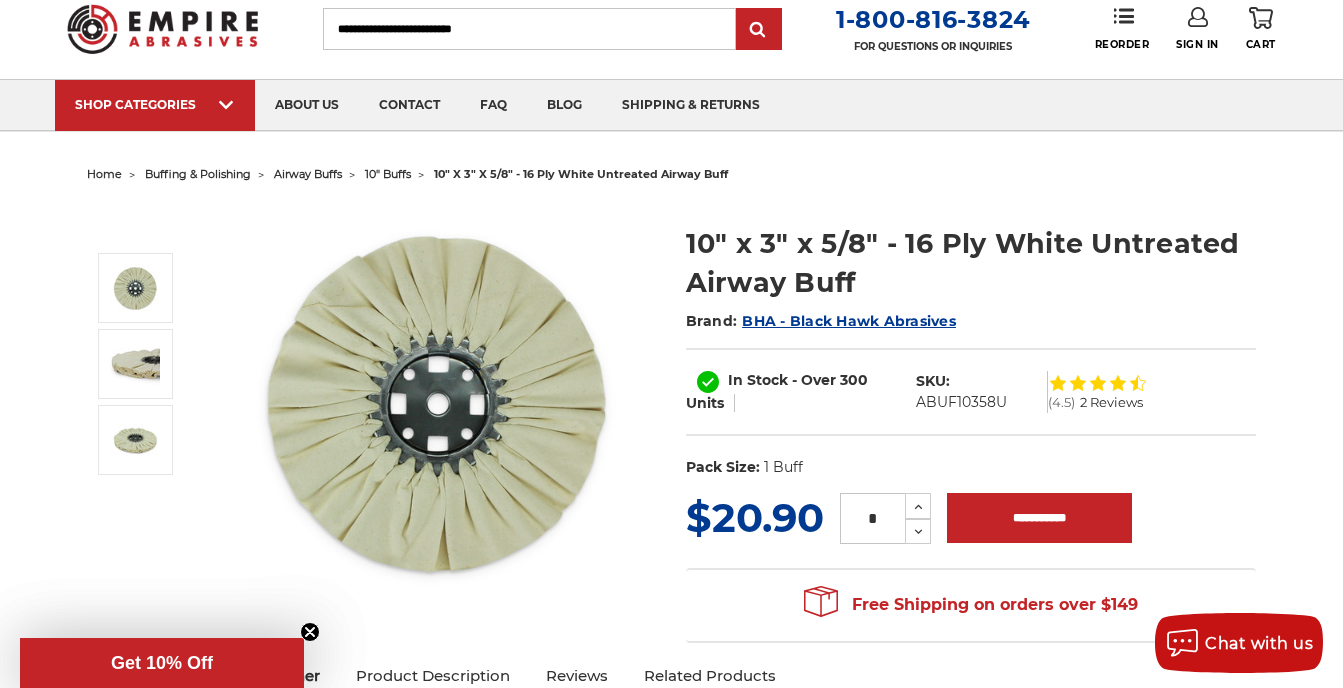 click on "Search" at bounding box center [529, 29] 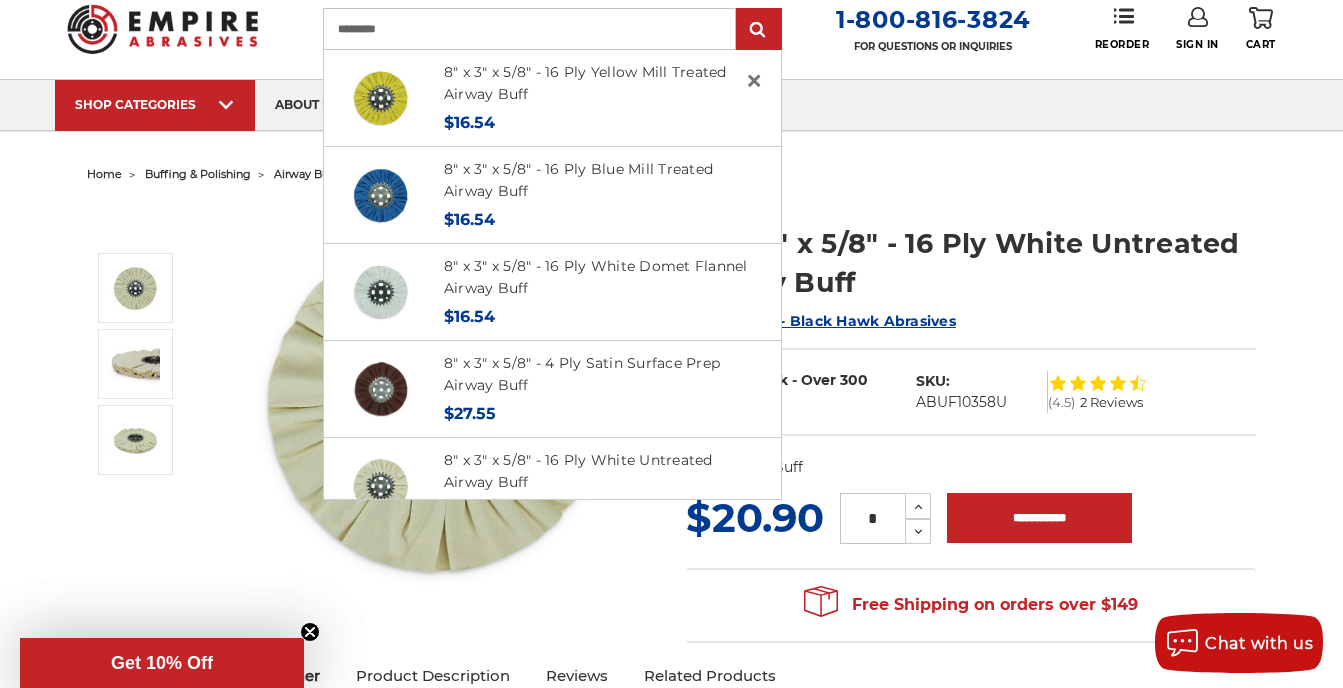 type on "*********" 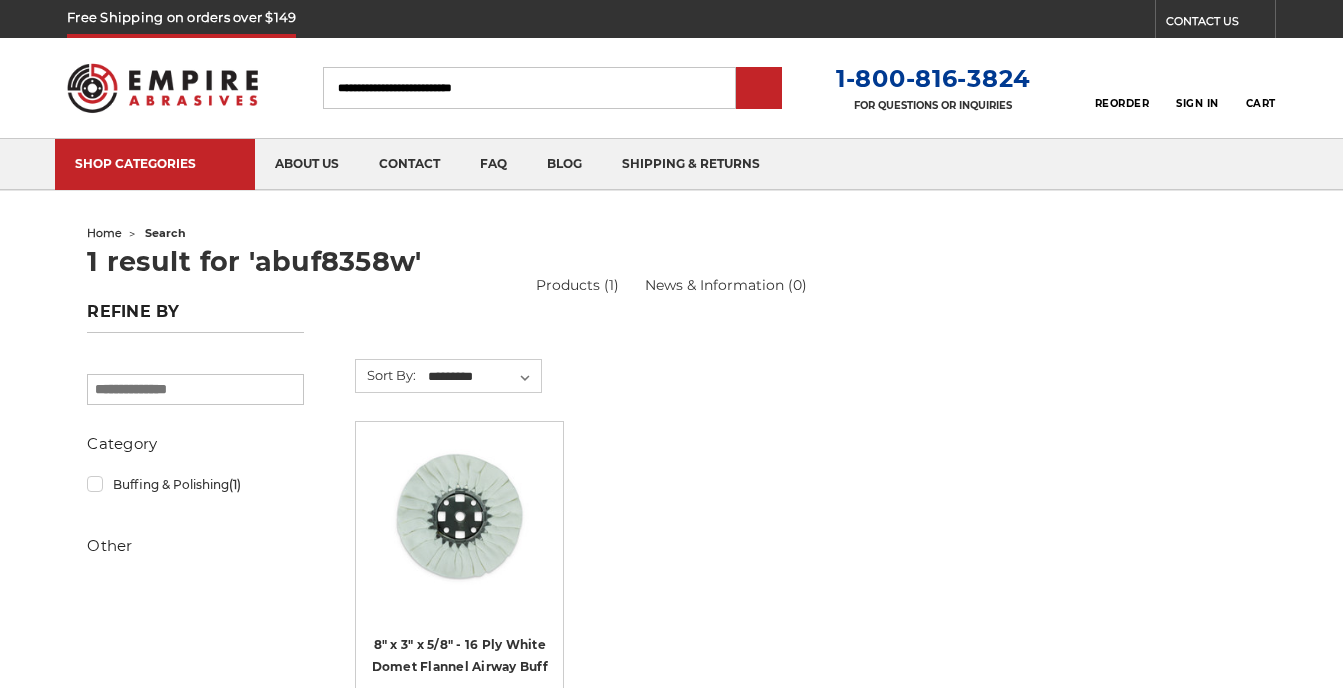scroll, scrollTop: 0, scrollLeft: 0, axis: both 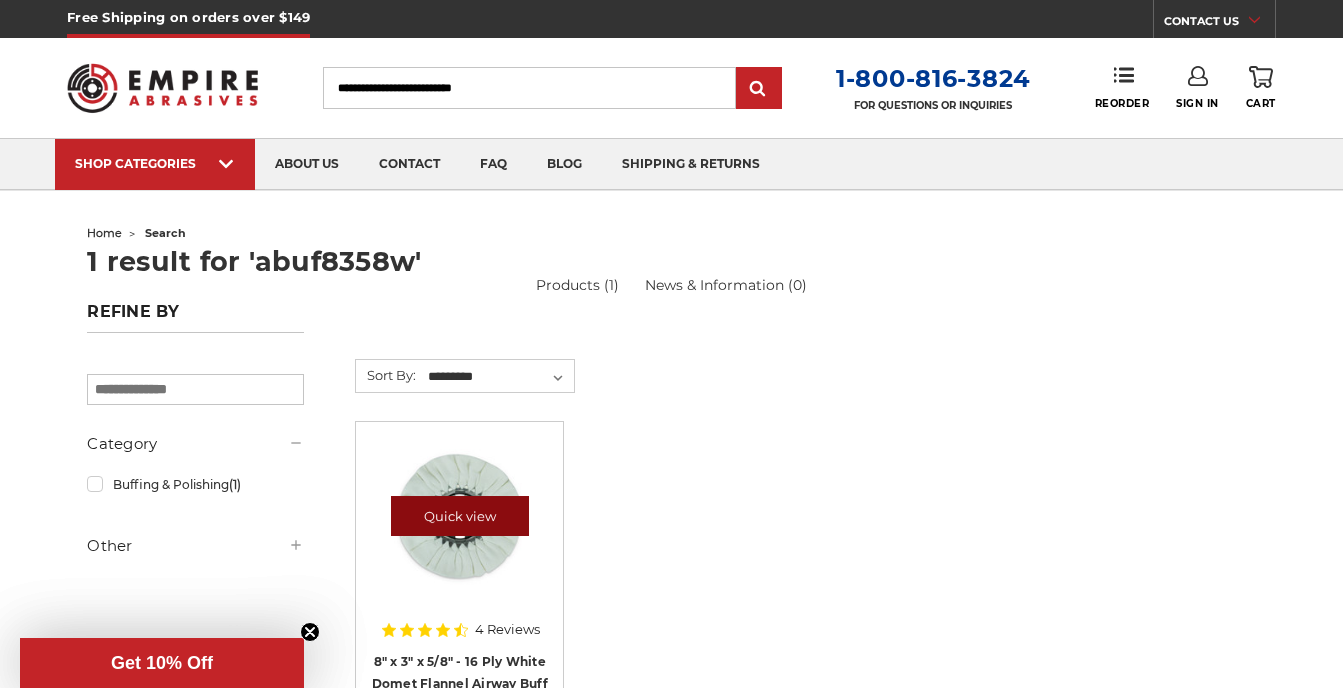 click on "Quick view" at bounding box center (460, 516) 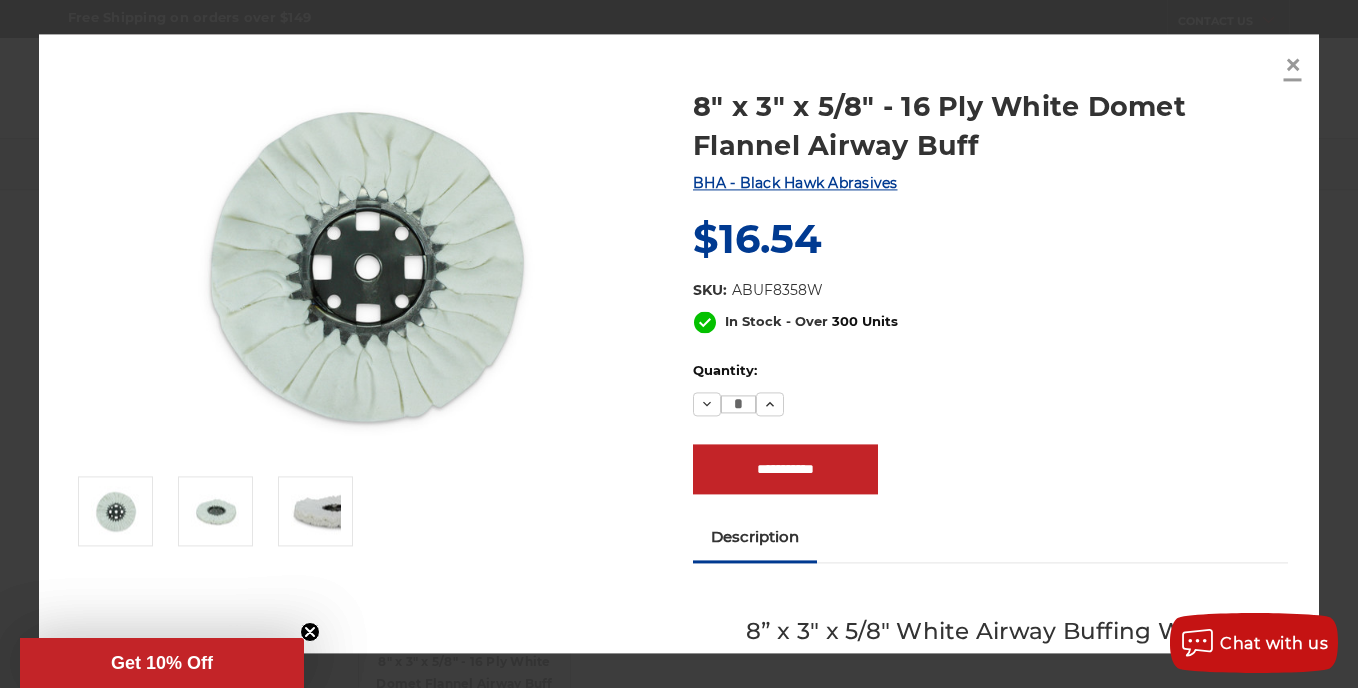 click on "×" at bounding box center [1293, 64] 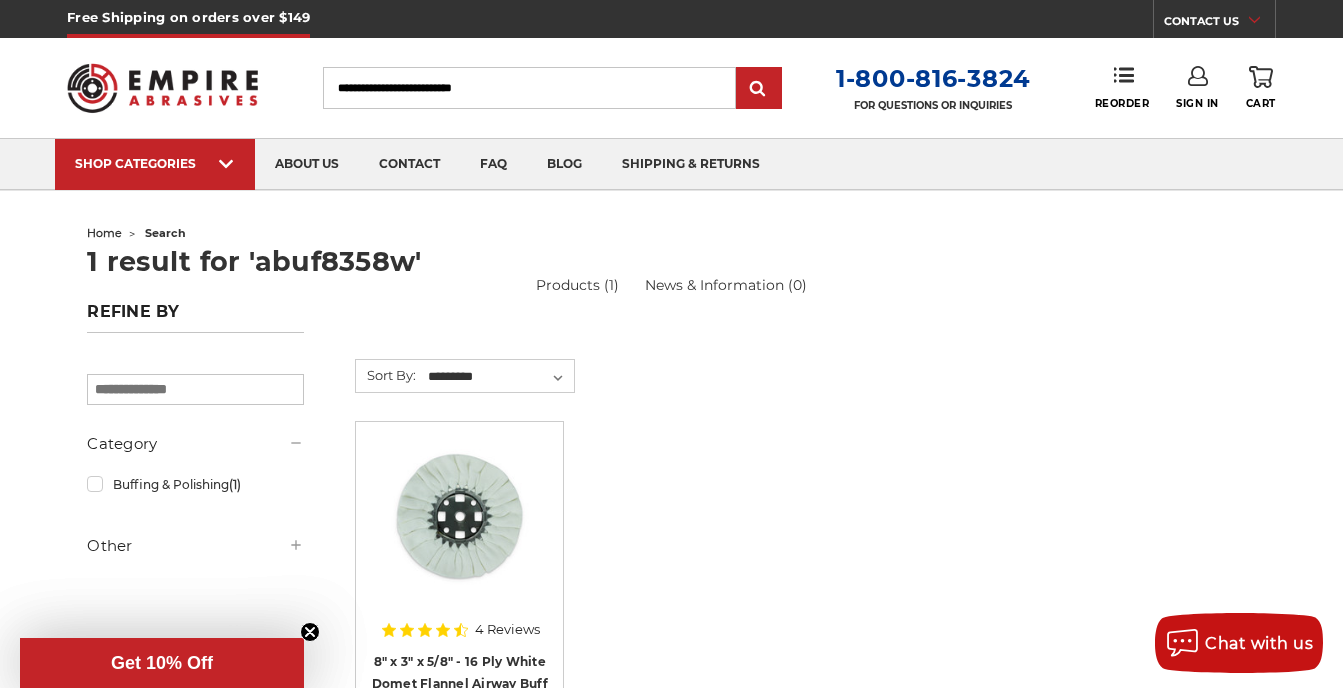 click on "Search" at bounding box center [529, 88] 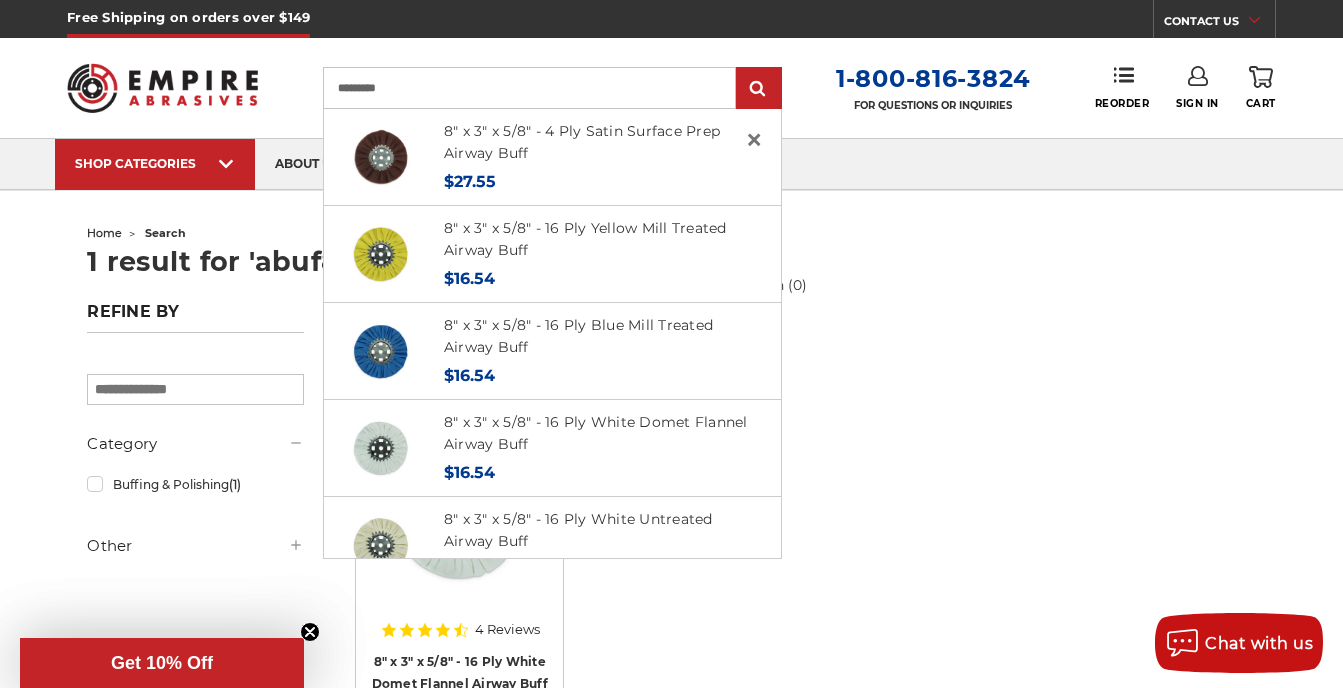 type on "*********" 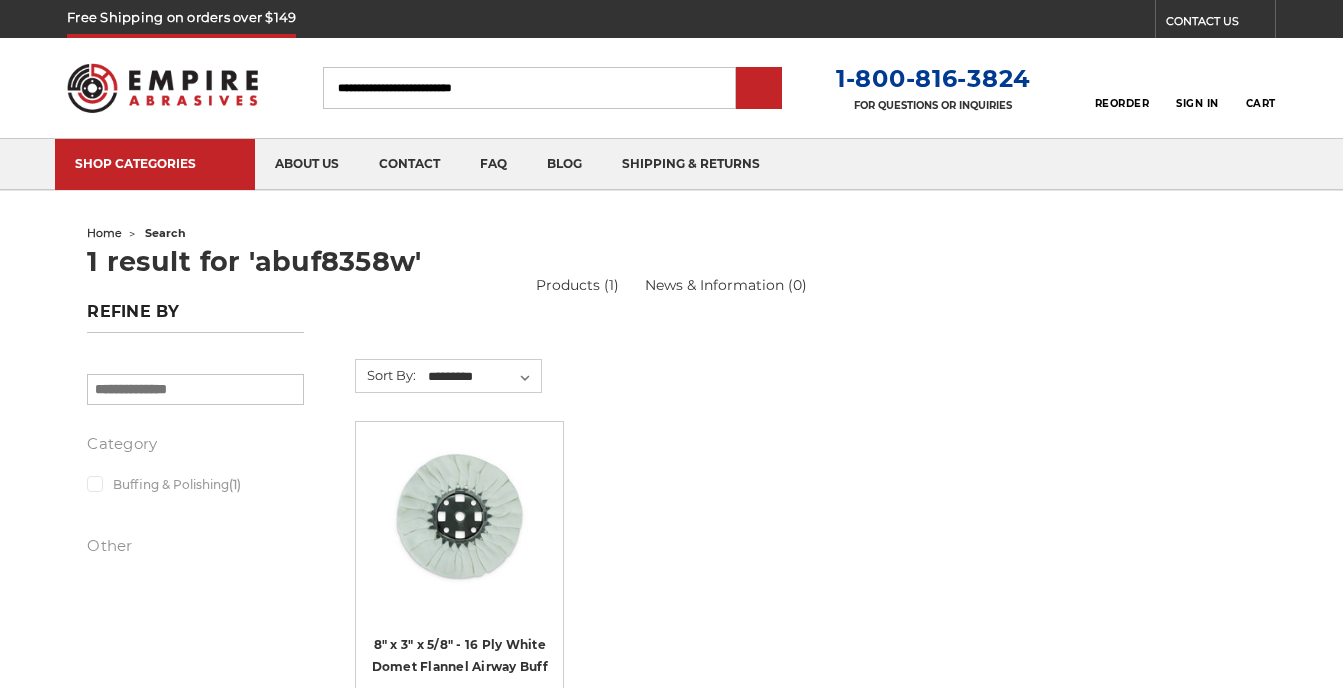 scroll, scrollTop: 0, scrollLeft: 0, axis: both 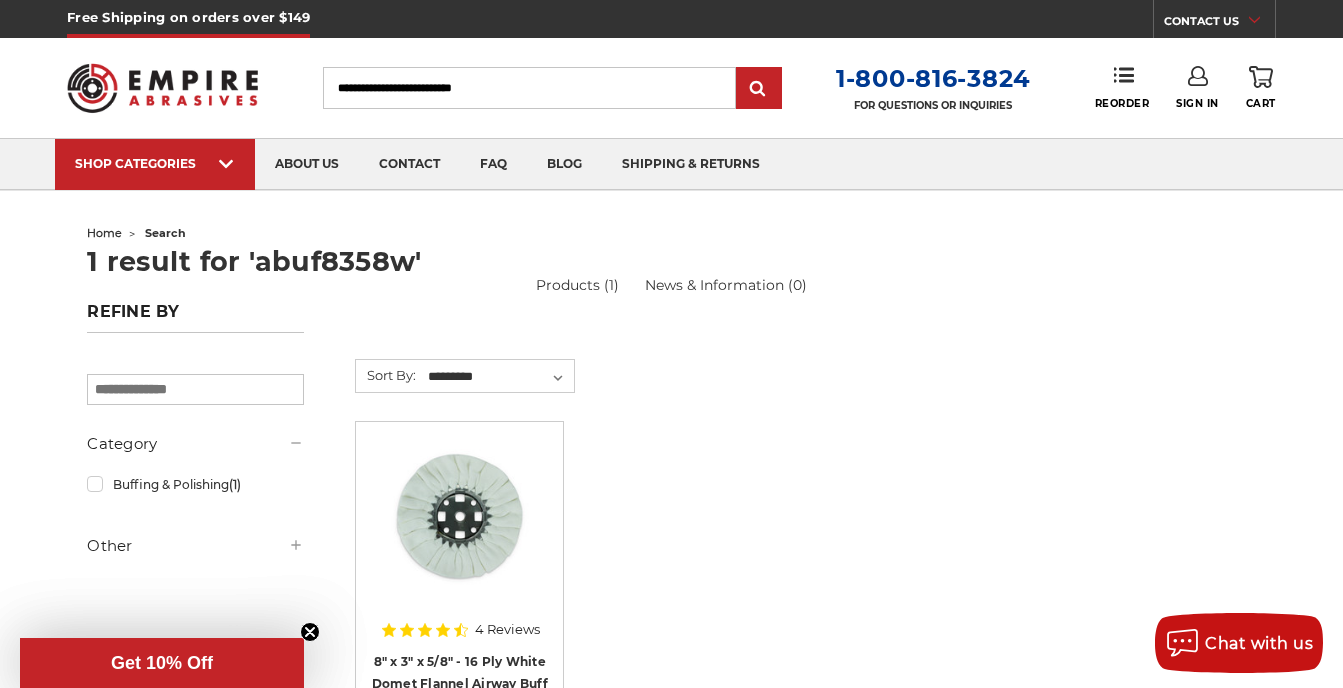 click on "Search" at bounding box center [529, 88] 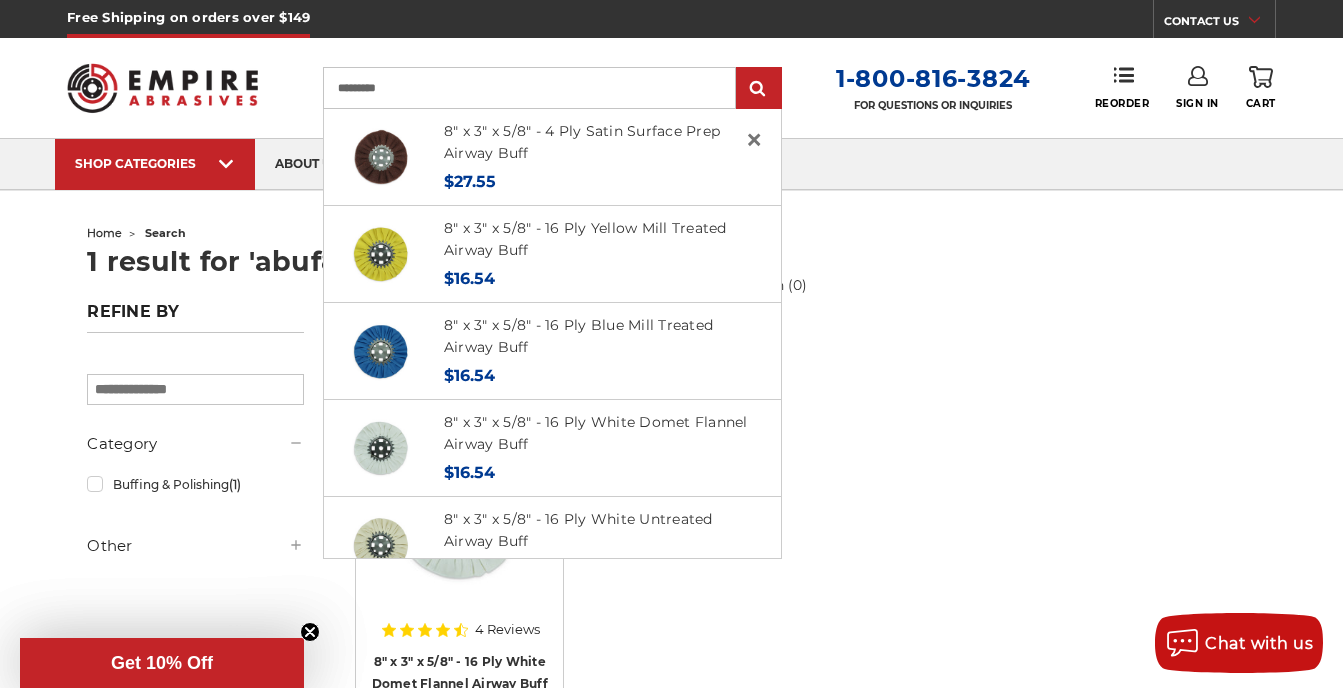 type on "*********" 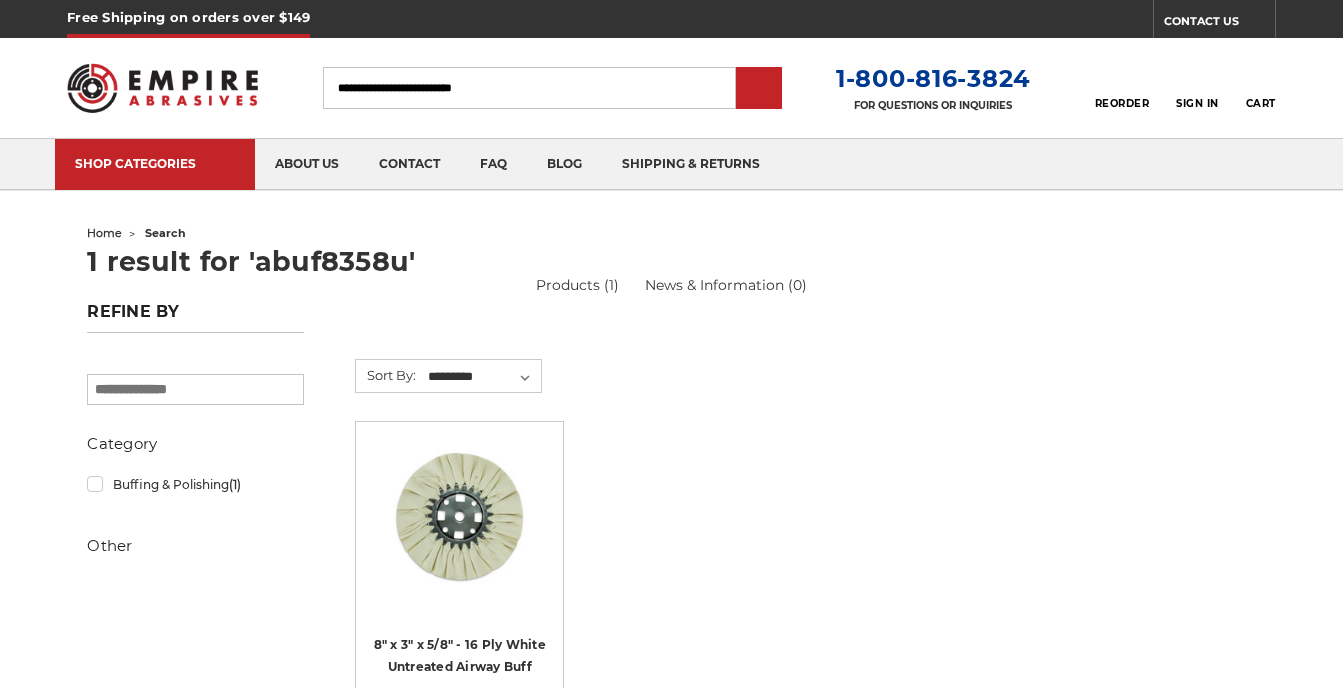 scroll, scrollTop: 0, scrollLeft: 0, axis: both 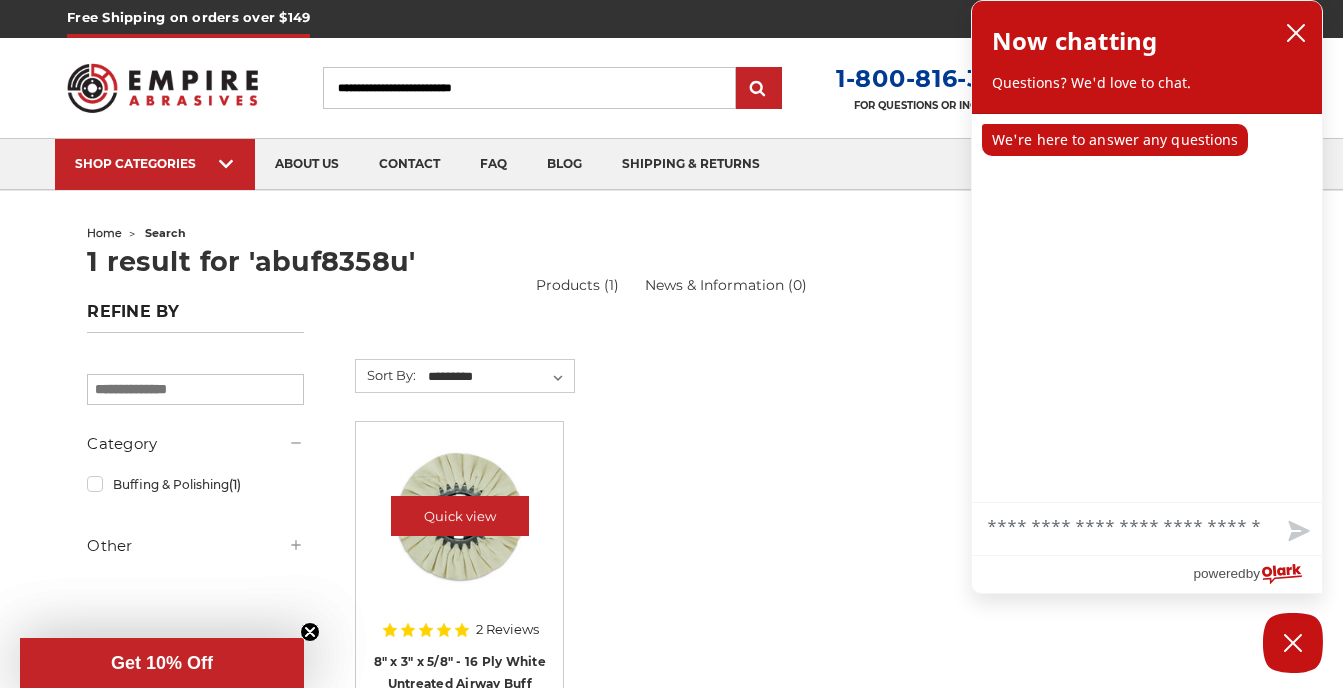 click at bounding box center [460, 516] 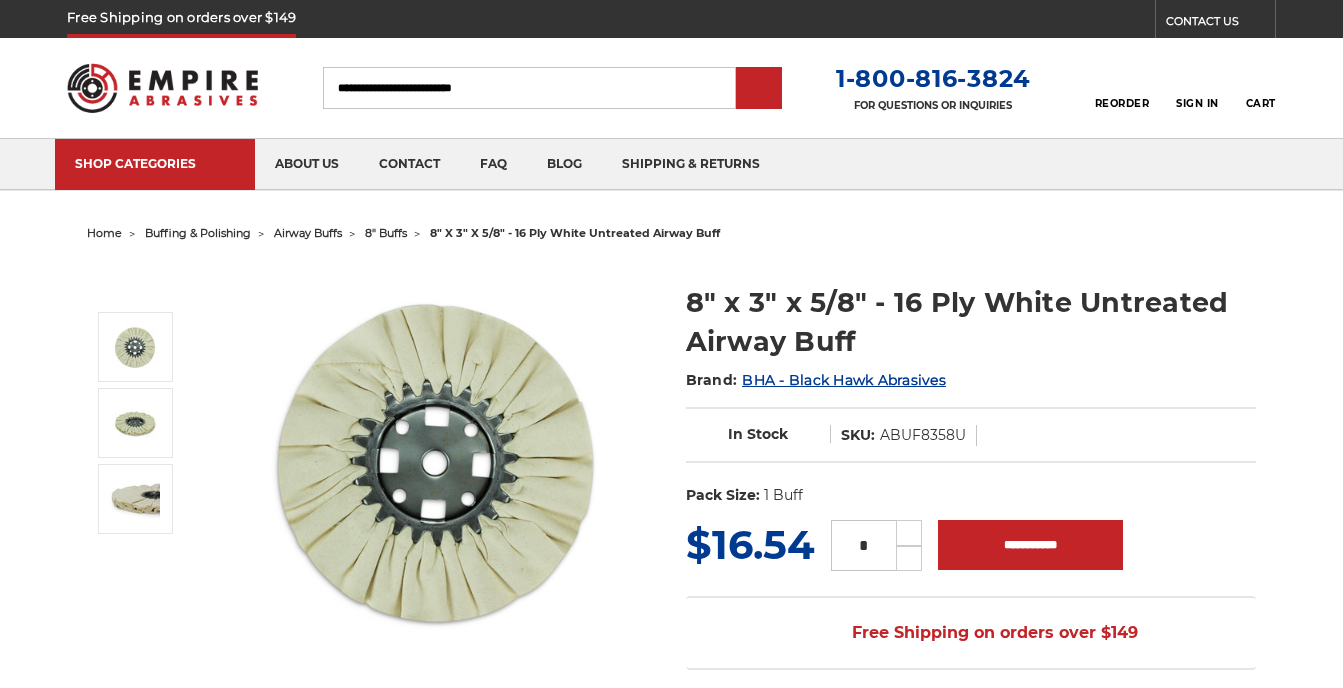 scroll, scrollTop: 0, scrollLeft: 0, axis: both 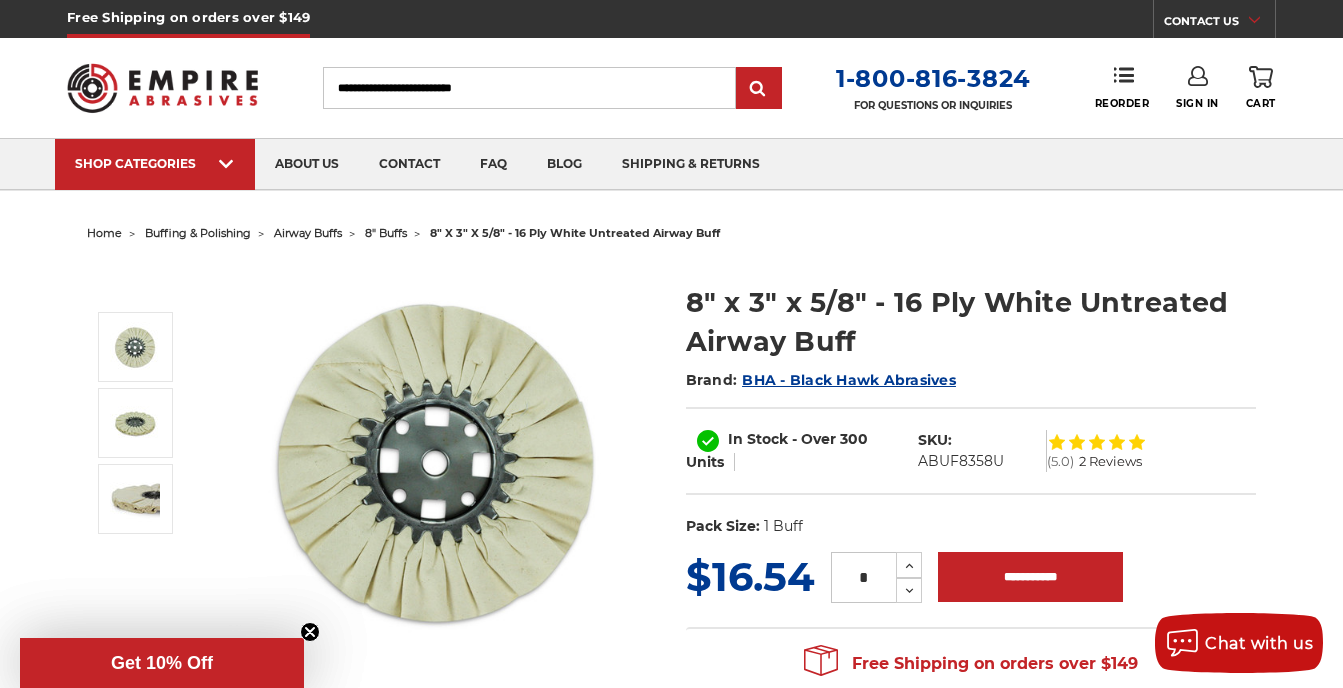 click on "Search" at bounding box center [529, 88] 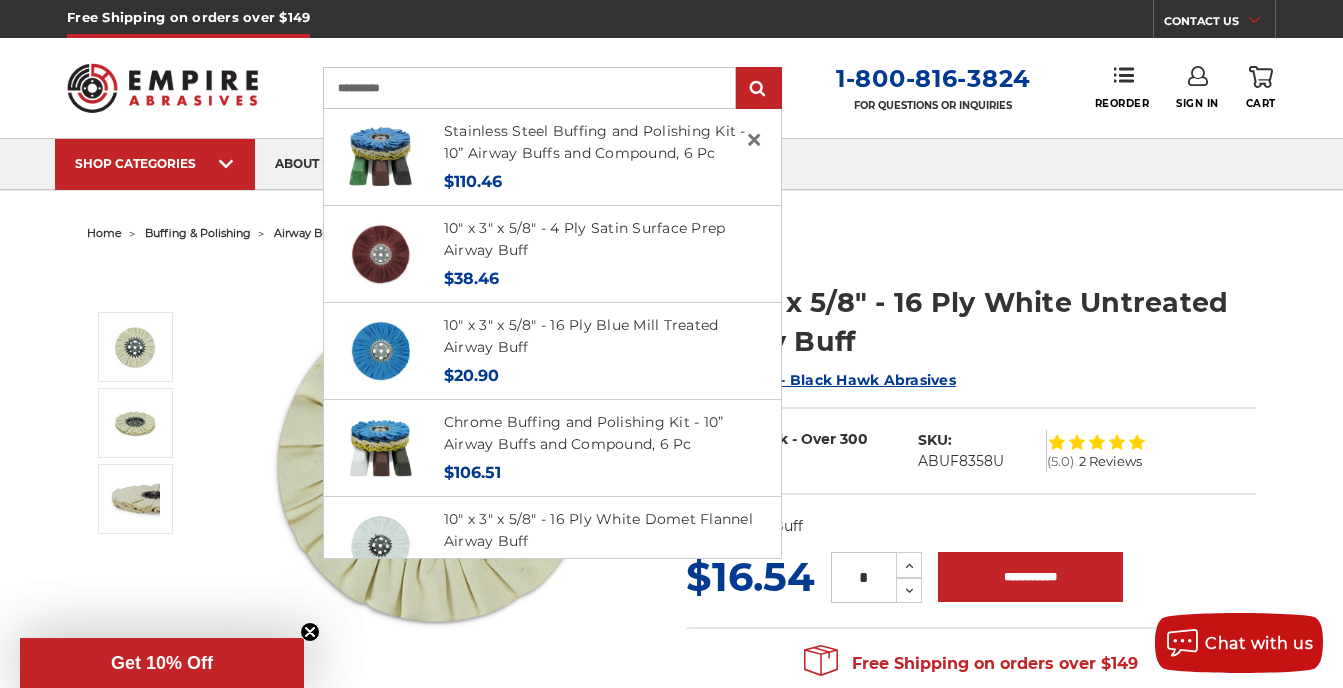 type on "**********" 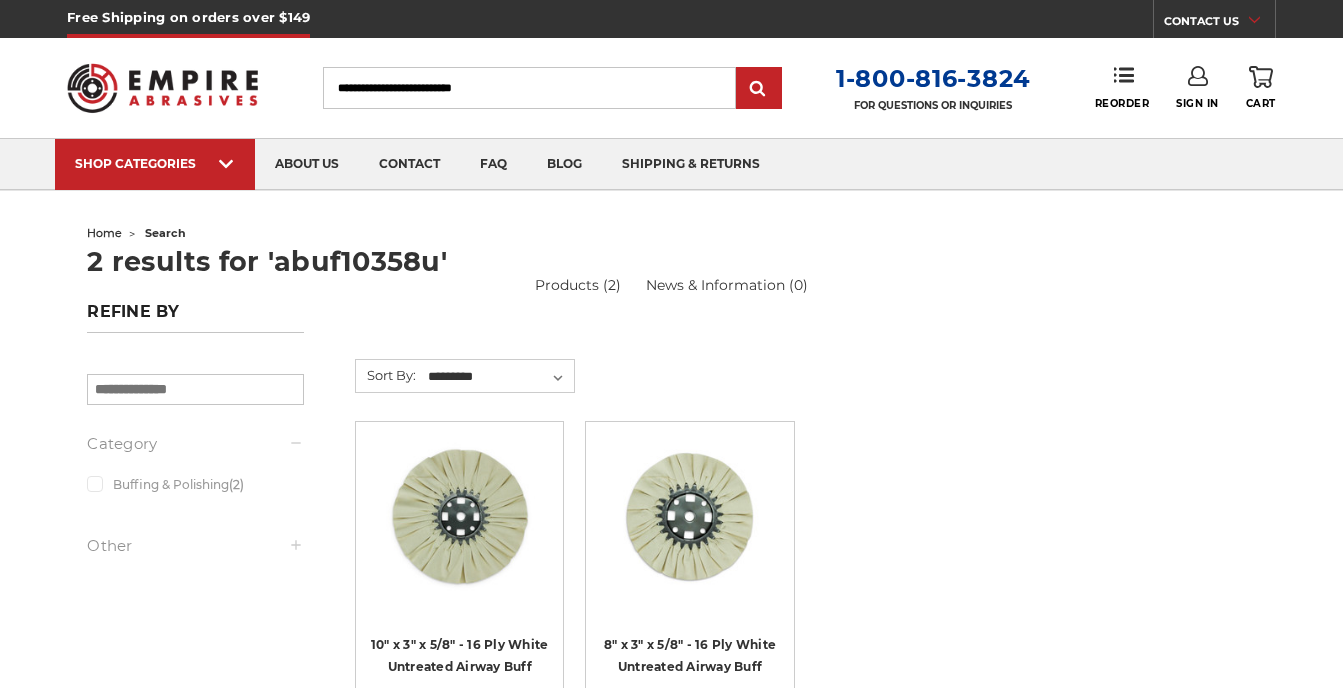 scroll, scrollTop: 0, scrollLeft: 0, axis: both 